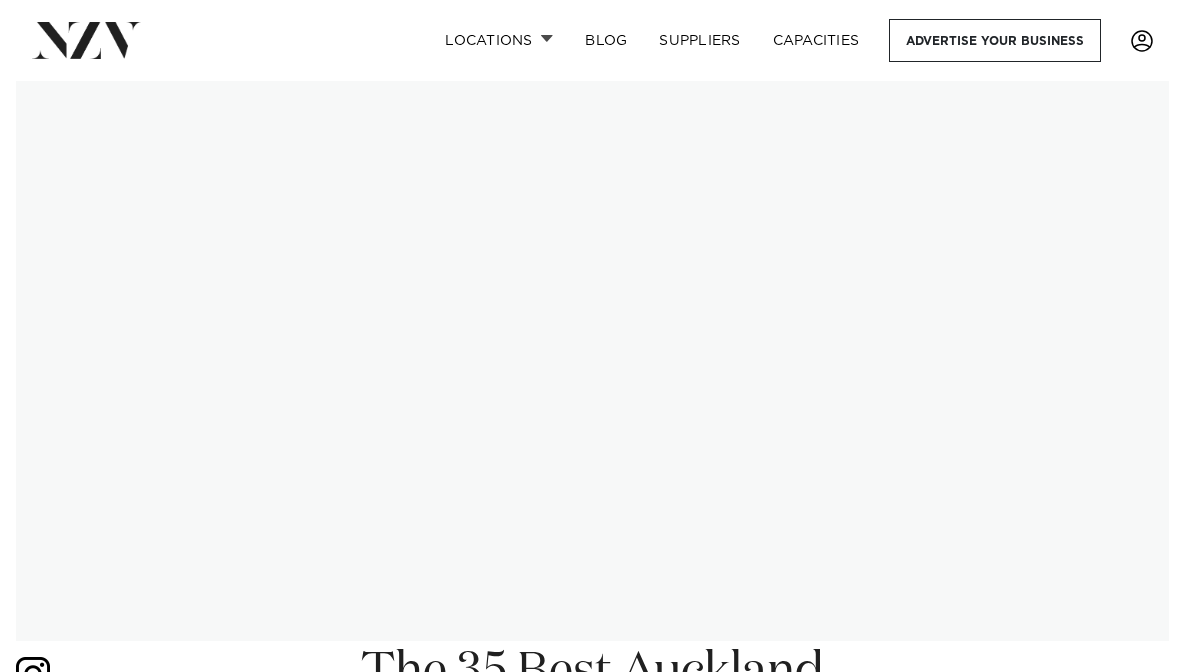 scroll, scrollTop: 0, scrollLeft: 0, axis: both 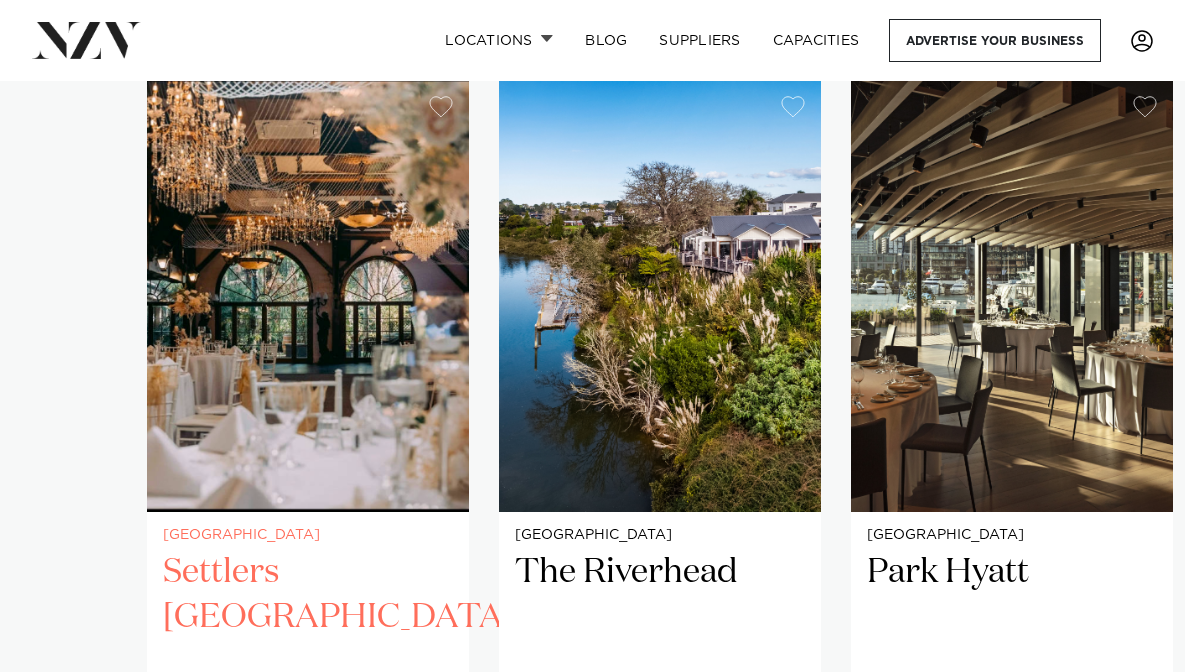 click on "Settlers [GEOGRAPHIC_DATA]" at bounding box center [308, 618] 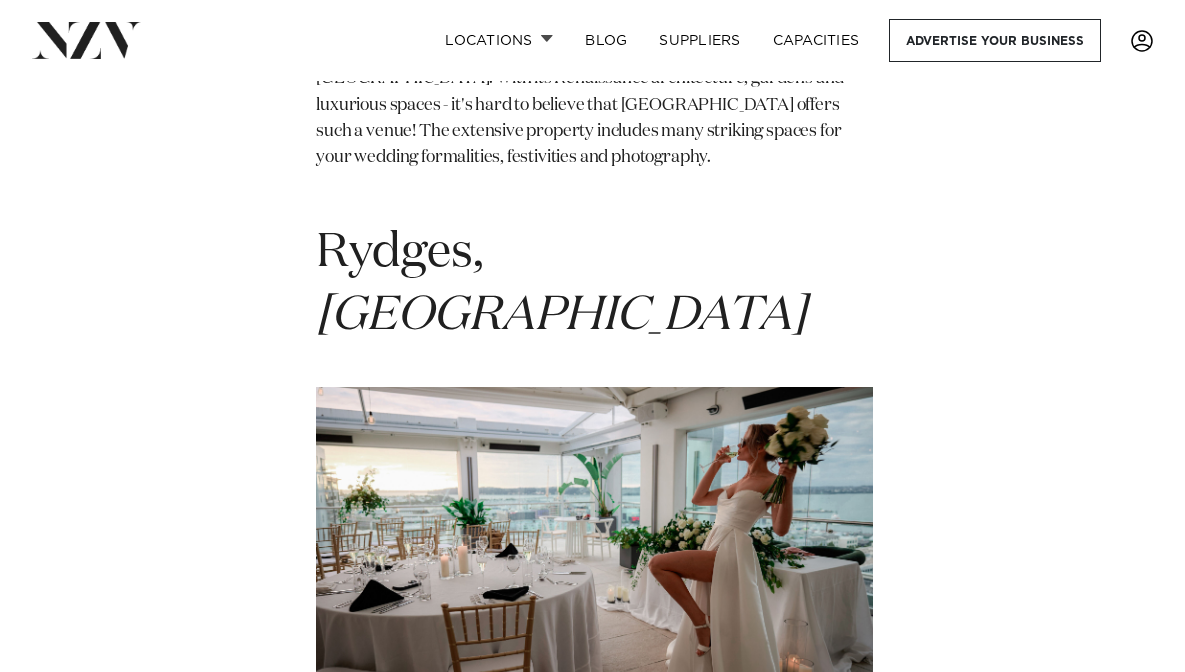 scroll, scrollTop: 3686, scrollLeft: 0, axis: vertical 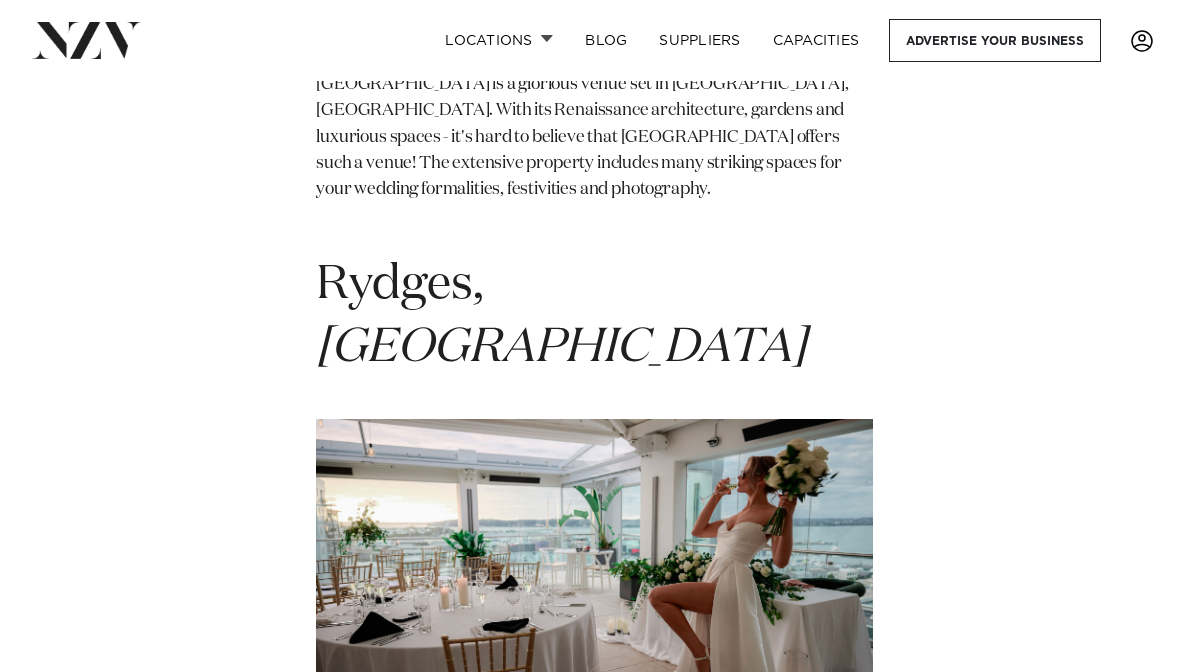 click on "Rydges,  [GEOGRAPHIC_DATA]" at bounding box center (561, 316) 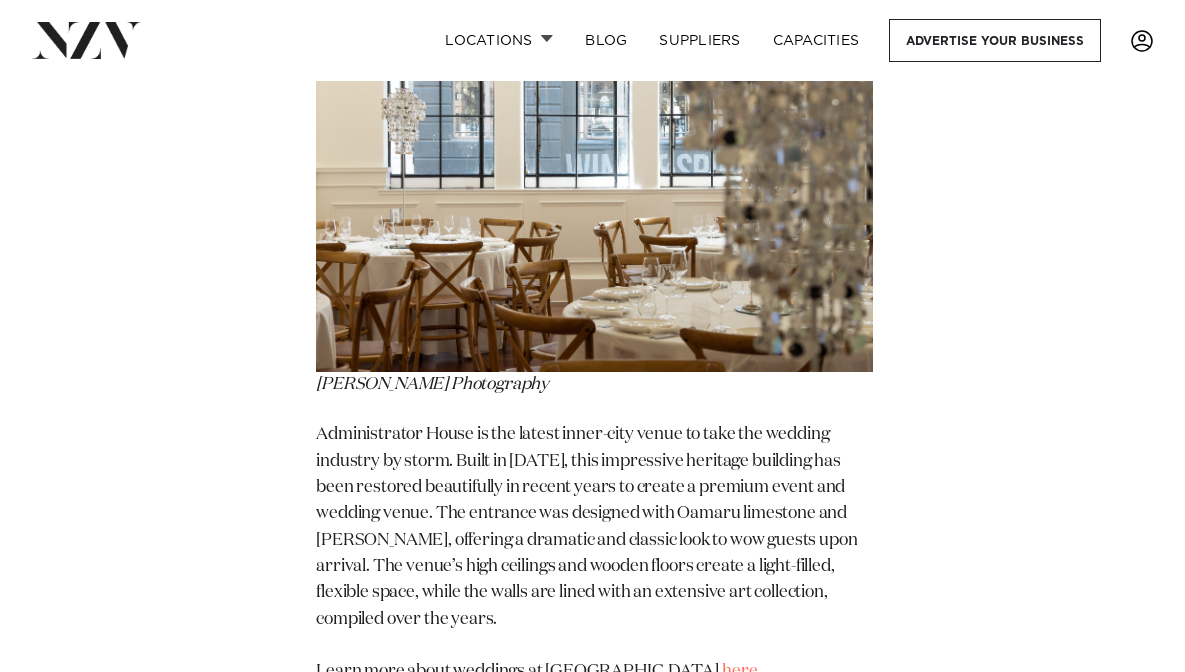 scroll, scrollTop: 10286, scrollLeft: 0, axis: vertical 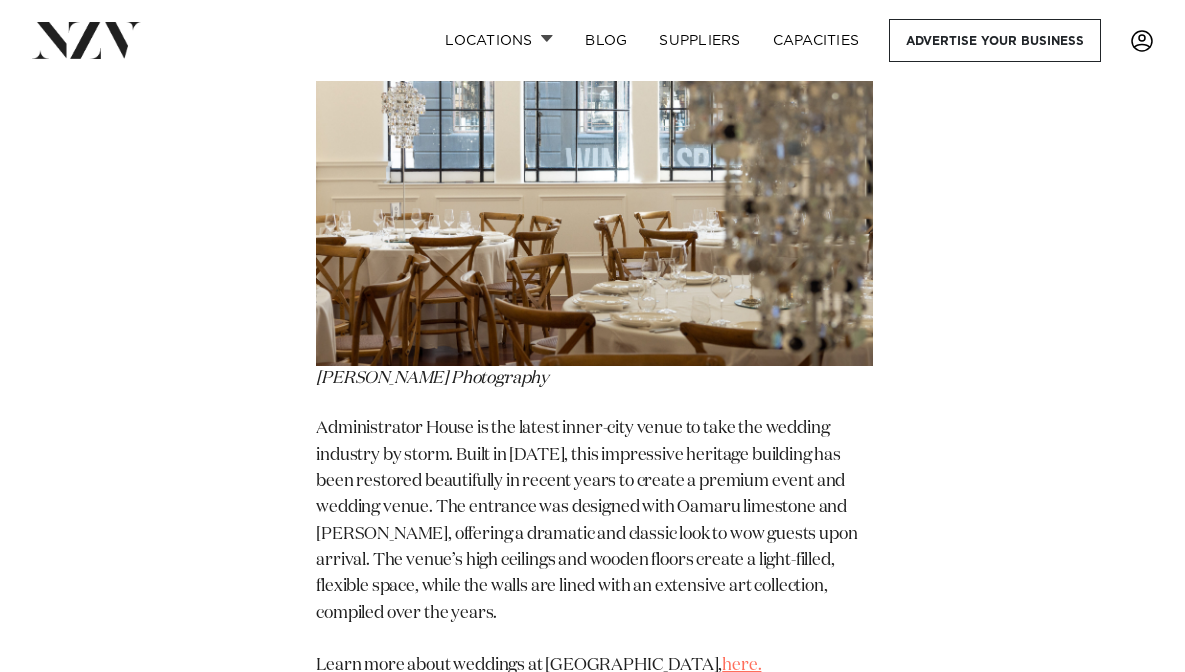 click on "here." at bounding box center [741, 665] 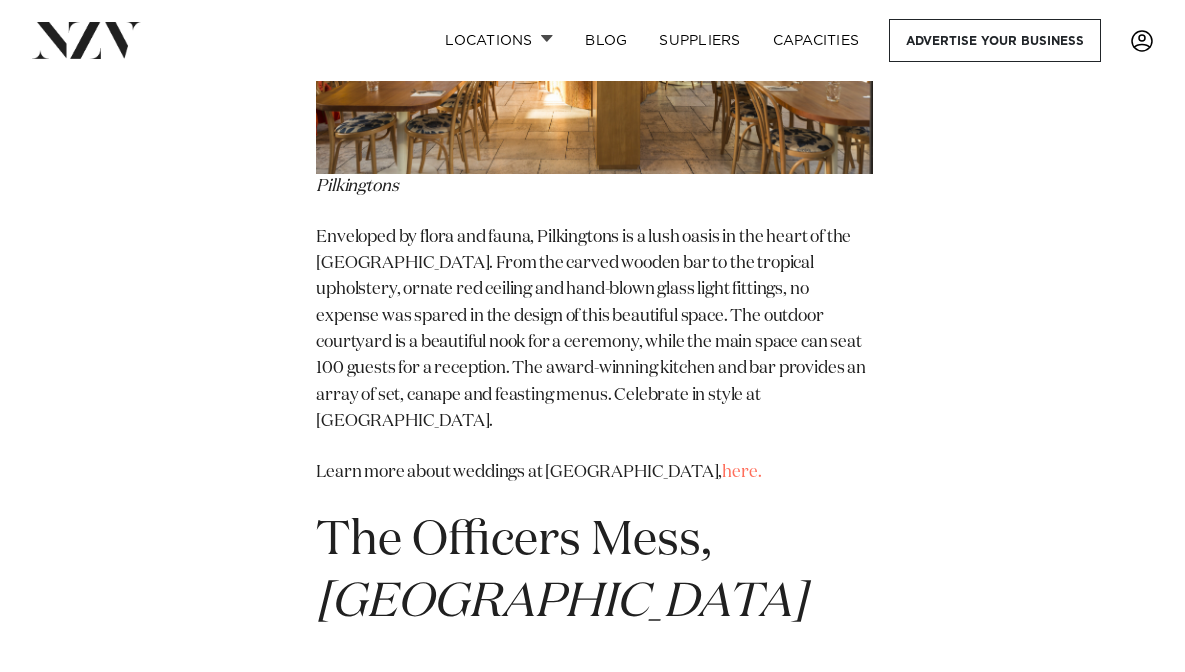 scroll, scrollTop: 15079, scrollLeft: 0, axis: vertical 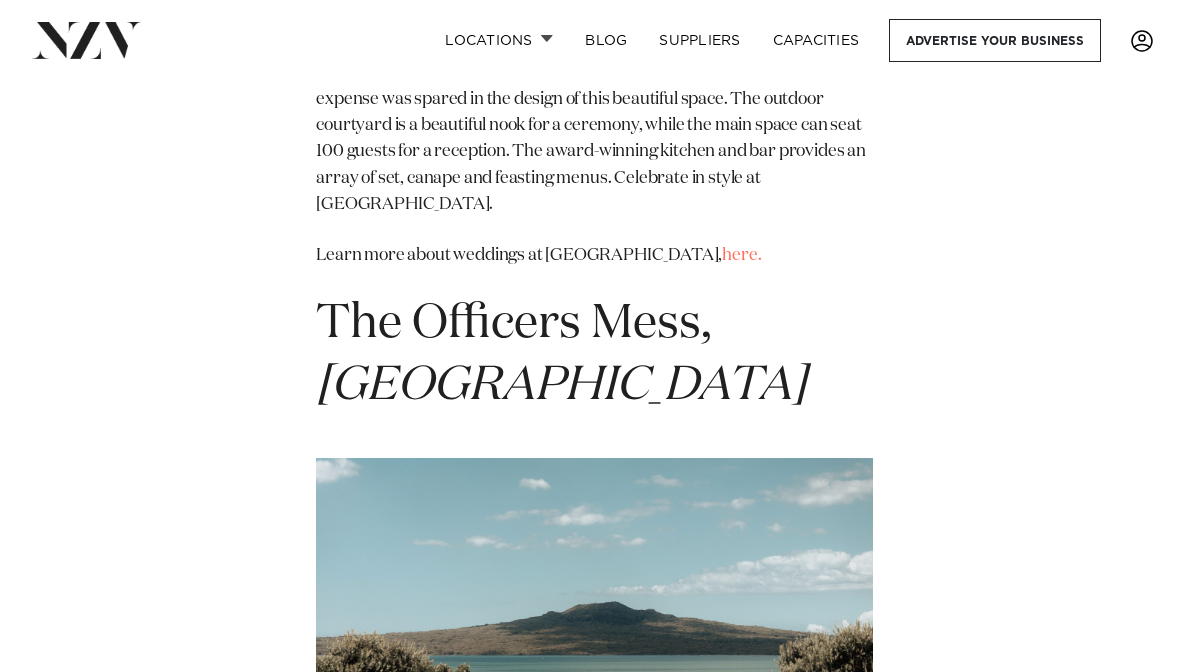 click on "here." at bounding box center (702, 1075) 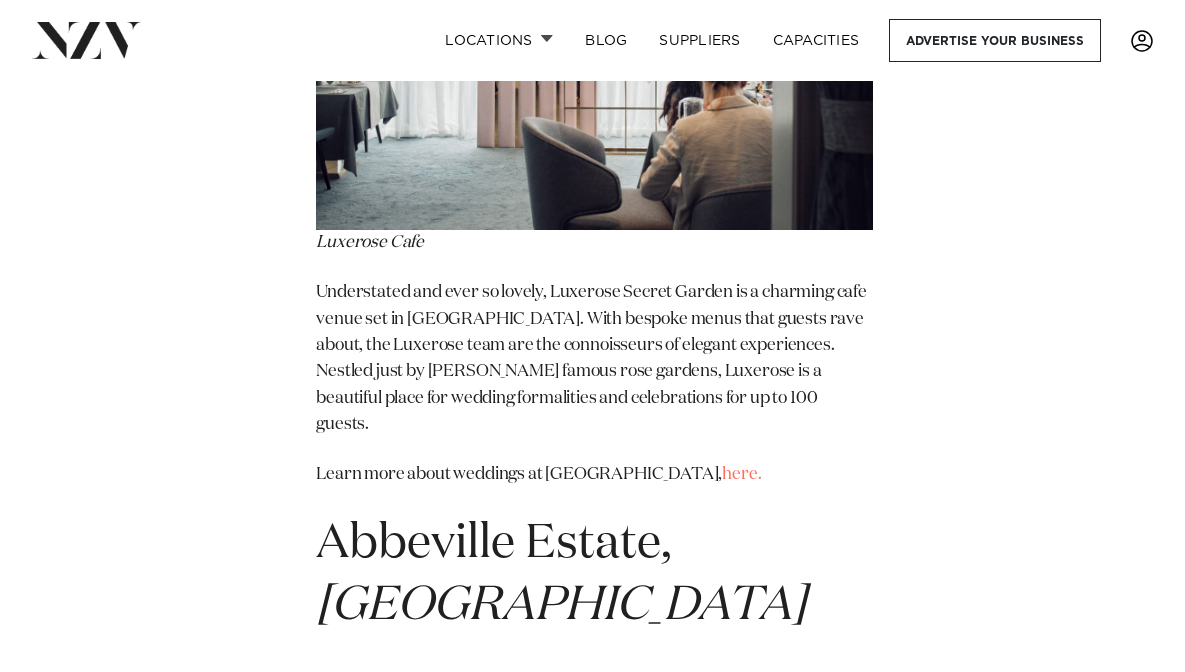 scroll, scrollTop: 19872, scrollLeft: 0, axis: vertical 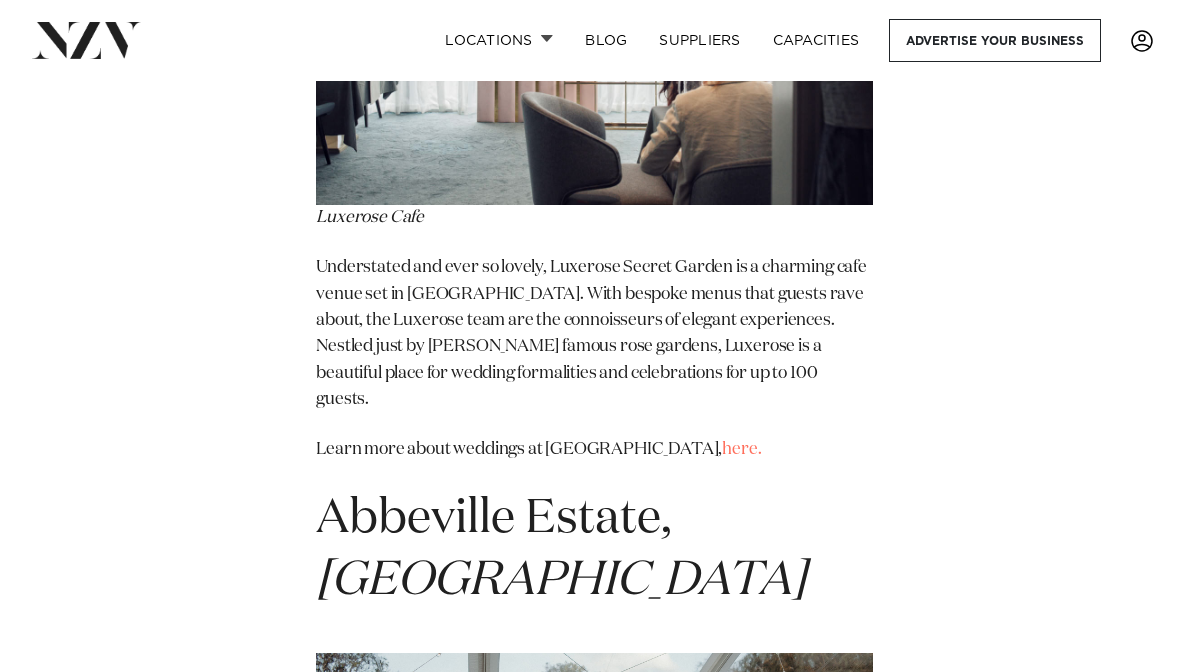 click on "here." at bounding box center [741, 1271] 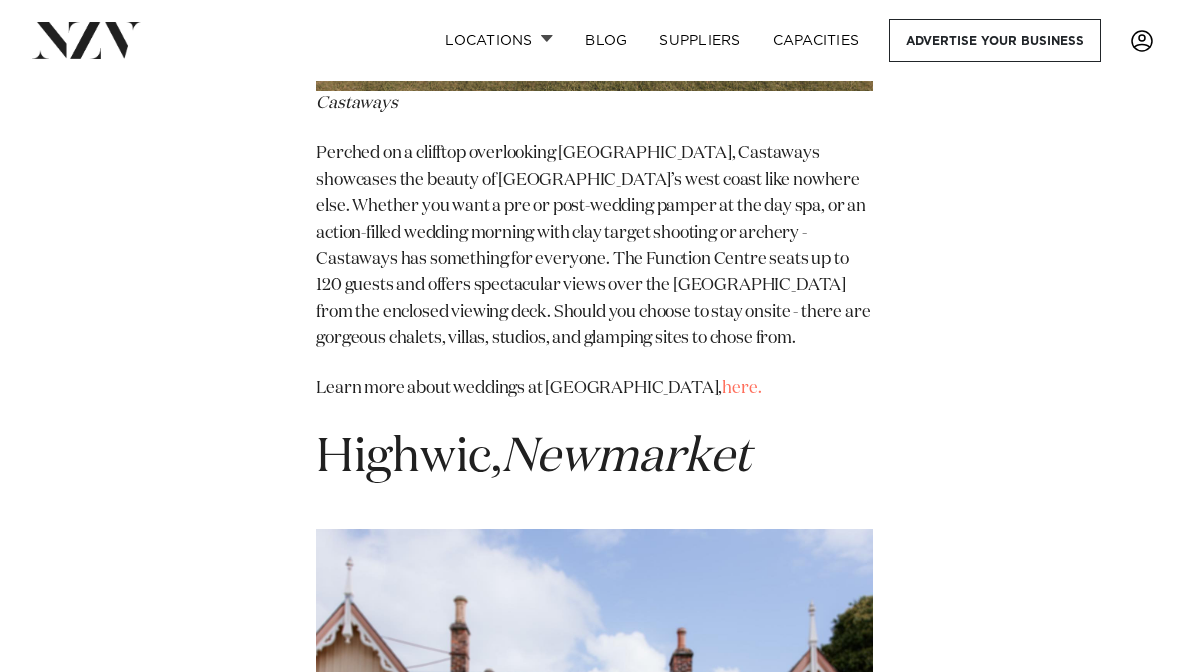 scroll, scrollTop: 29865, scrollLeft: 0, axis: vertical 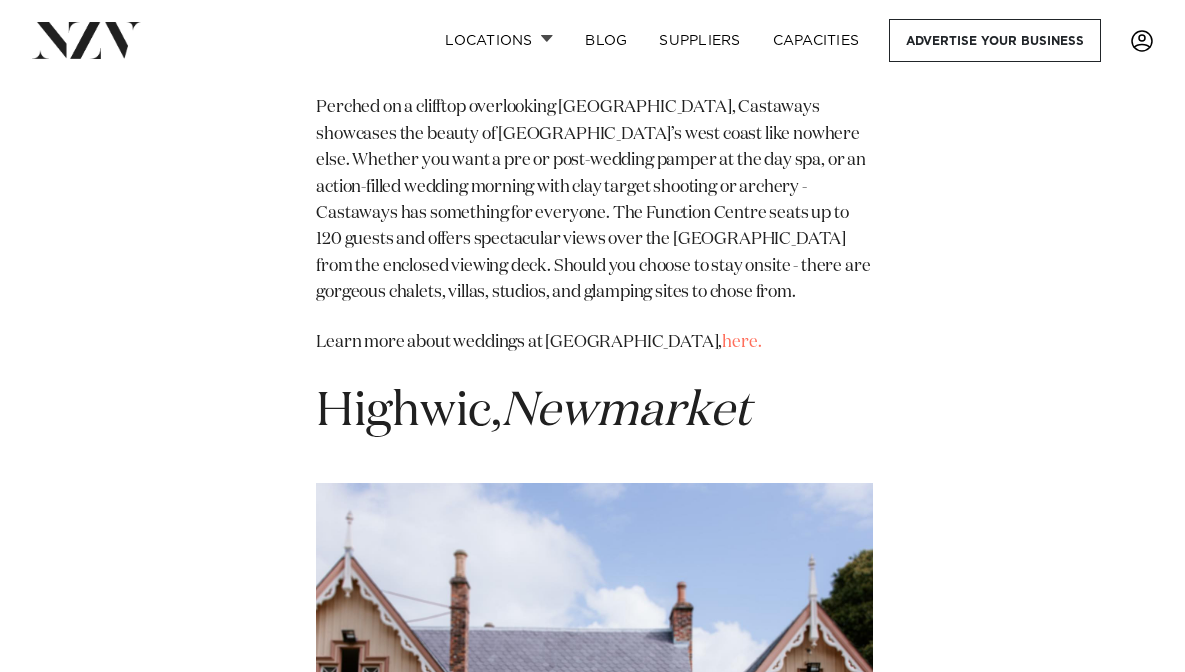 click on "here." at bounding box center (741, 1363) 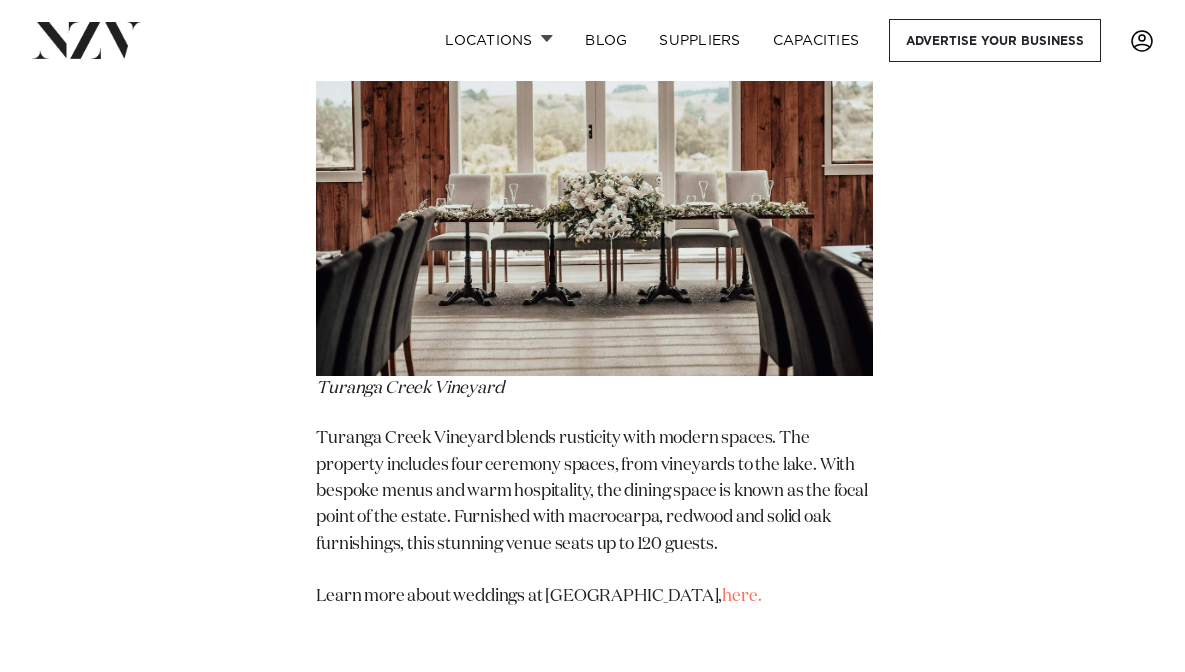scroll, scrollTop: 33058, scrollLeft: 0, axis: vertical 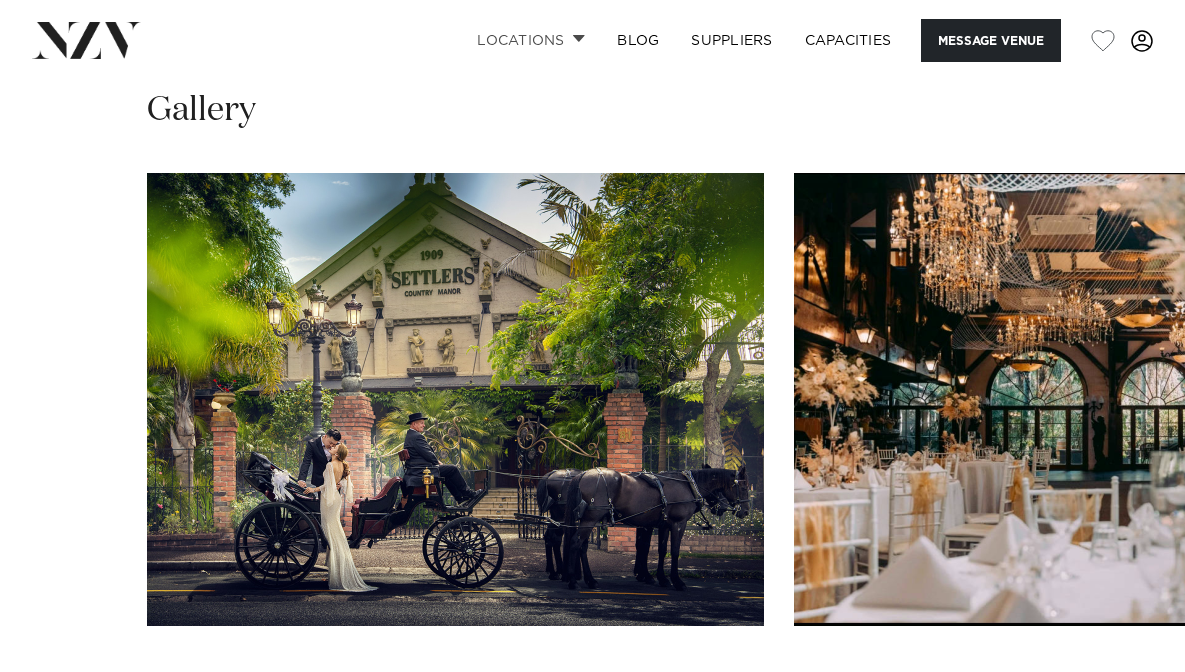 click on "Locations" at bounding box center [531, 40] 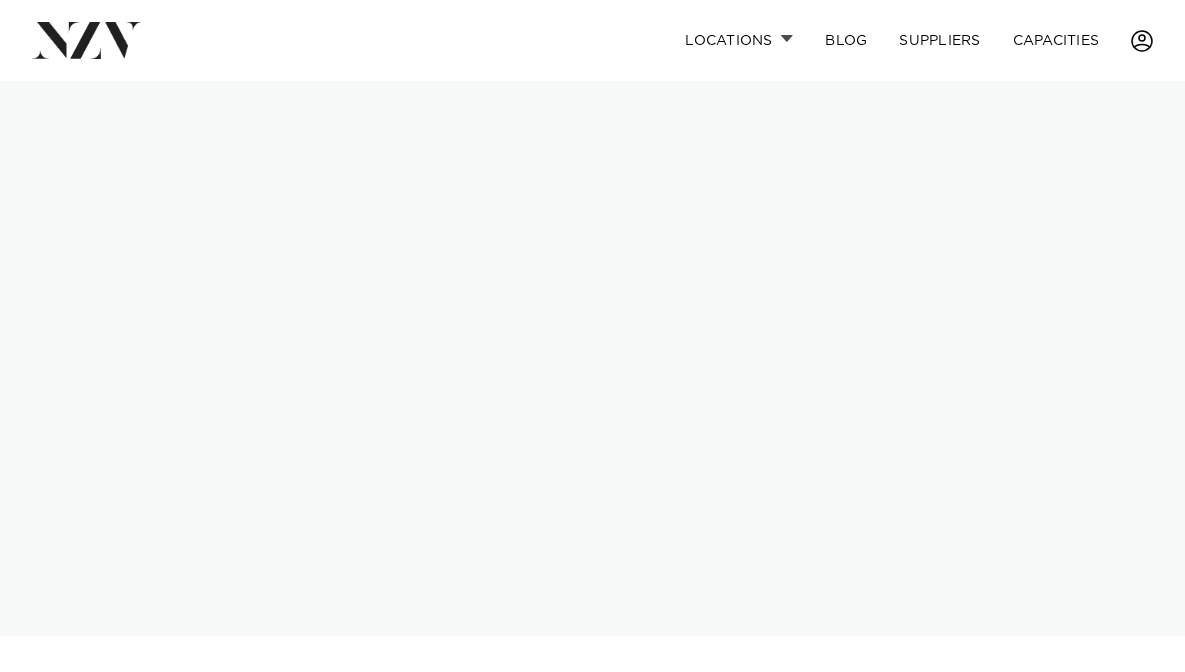 scroll, scrollTop: 0, scrollLeft: 0, axis: both 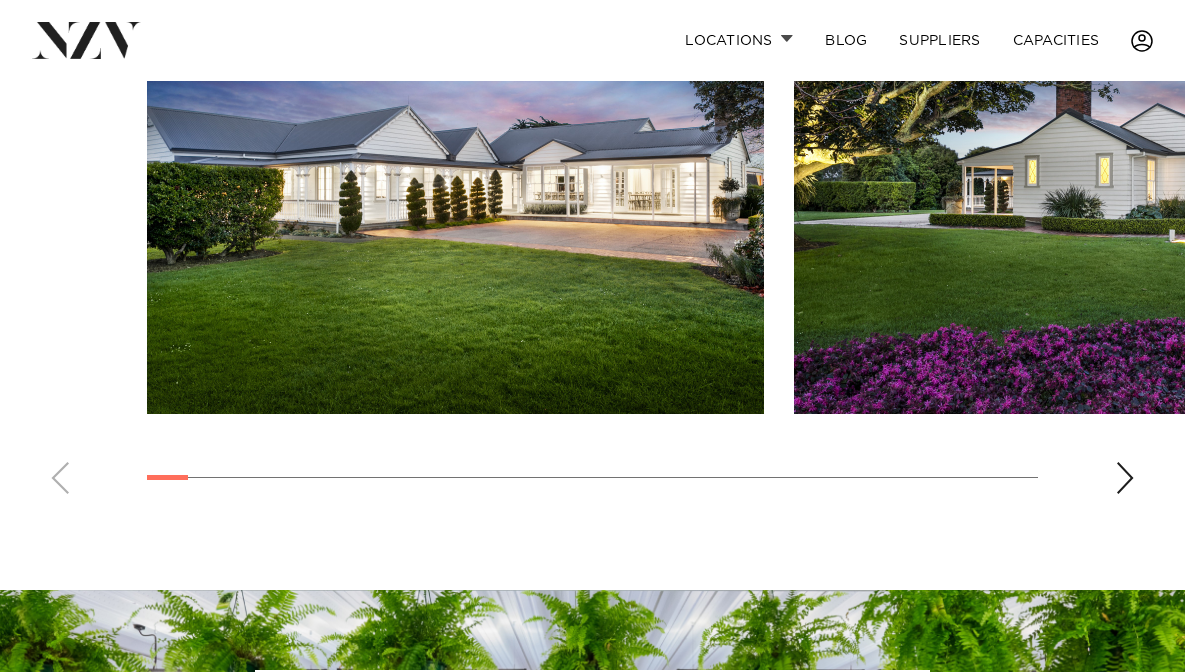 click at bounding box center [1125, 478] 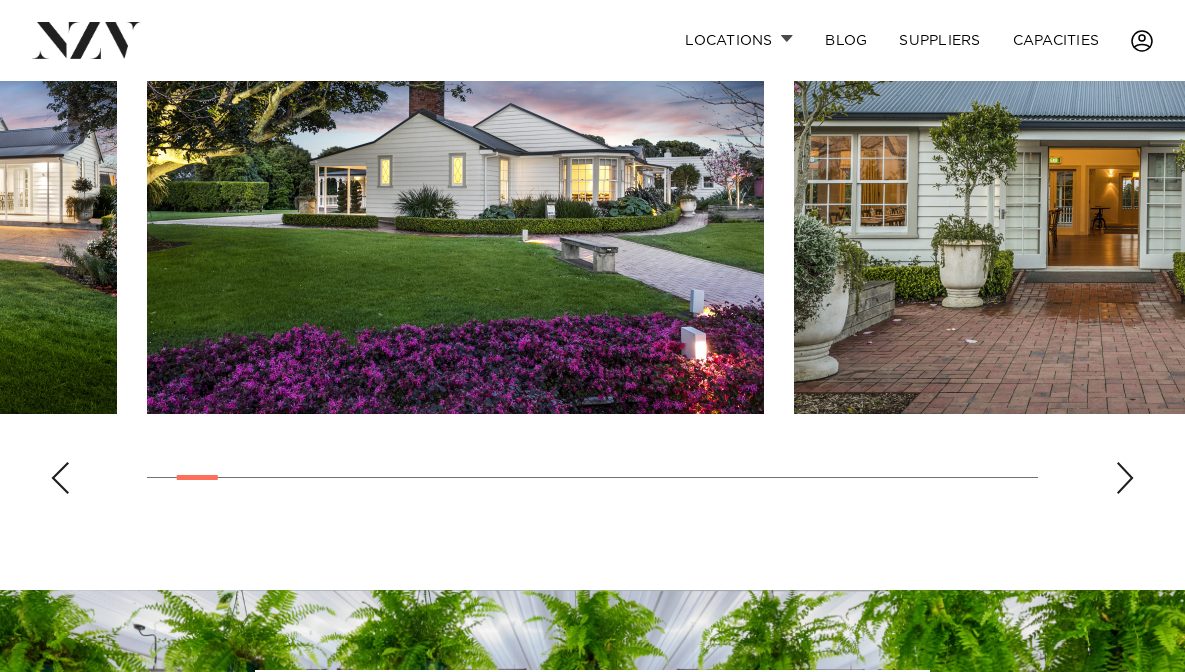 click at bounding box center (1125, 478) 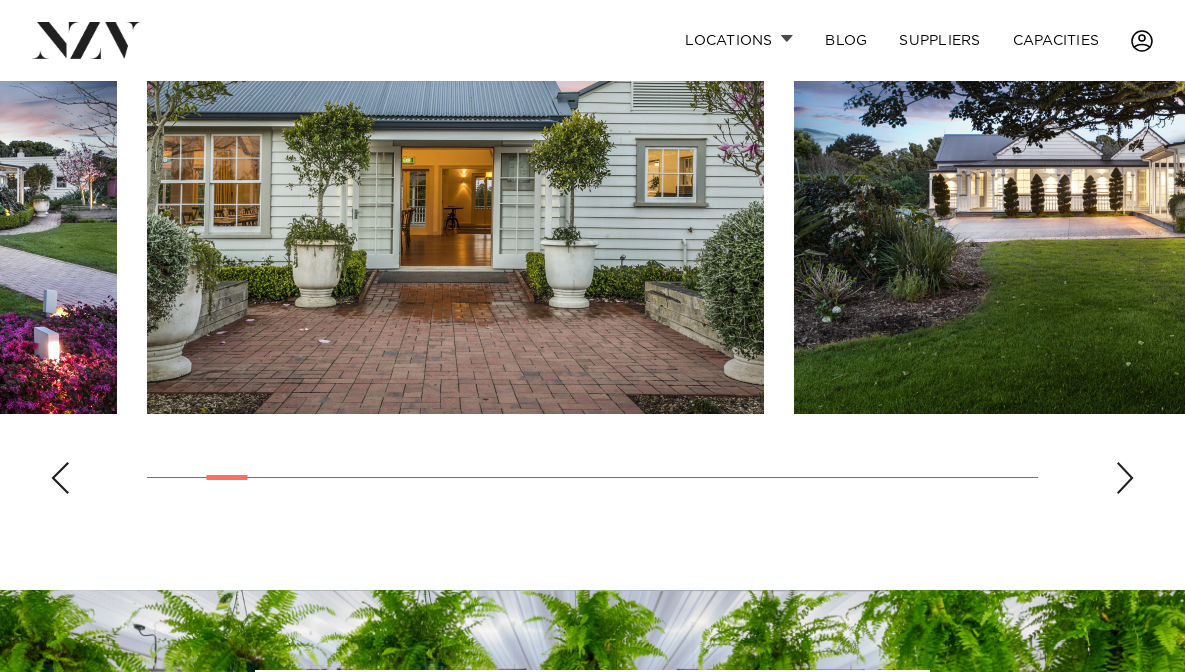 click at bounding box center (1125, 478) 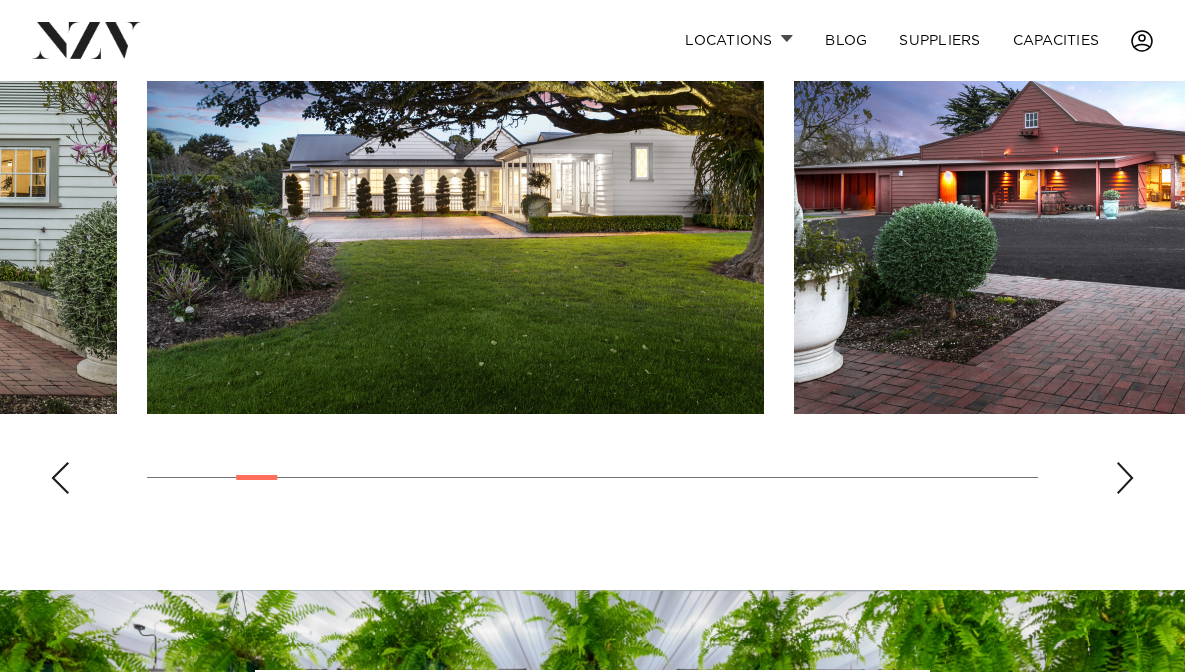 click at bounding box center (1125, 478) 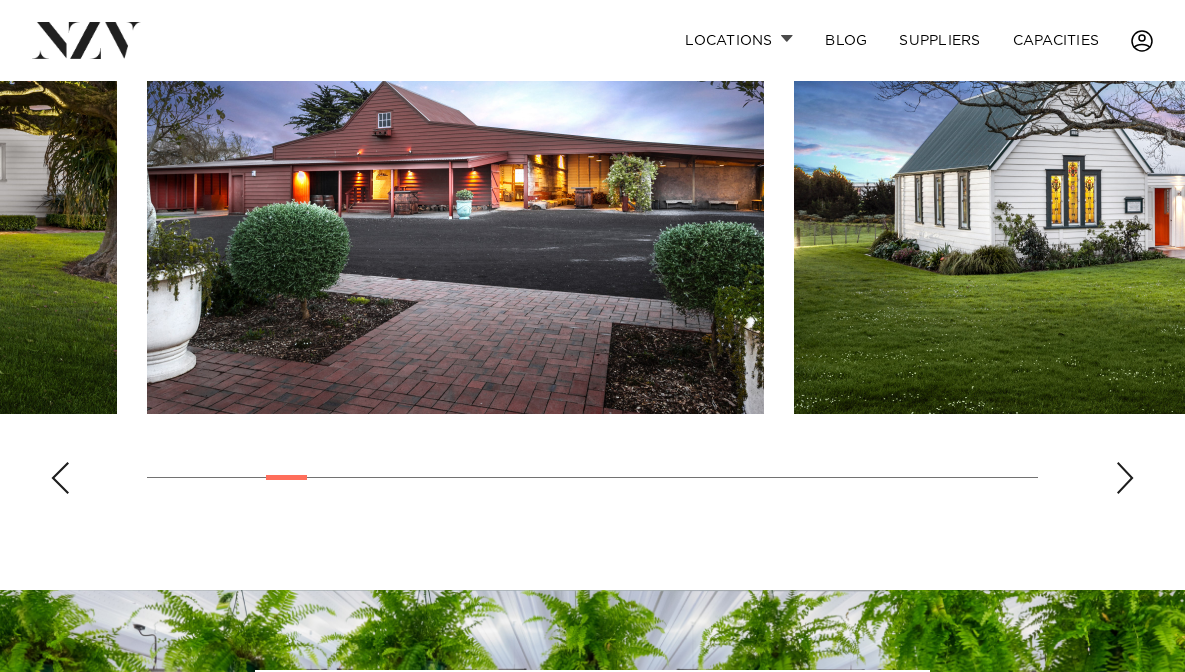 click at bounding box center [1125, 478] 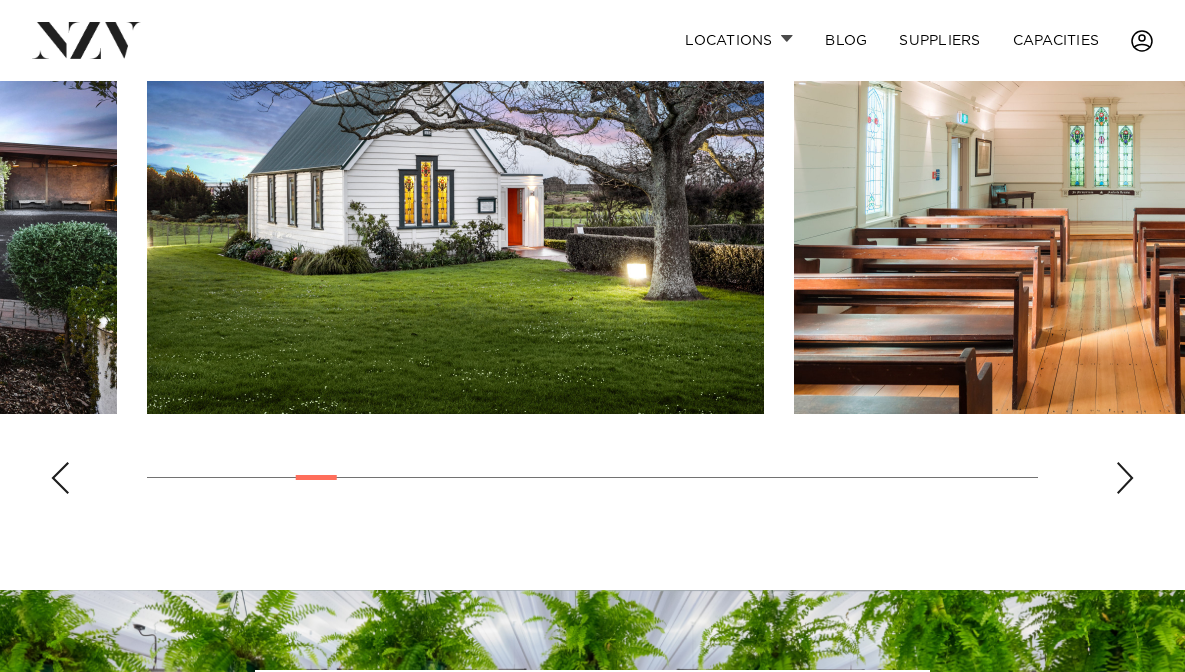 click at bounding box center (1125, 478) 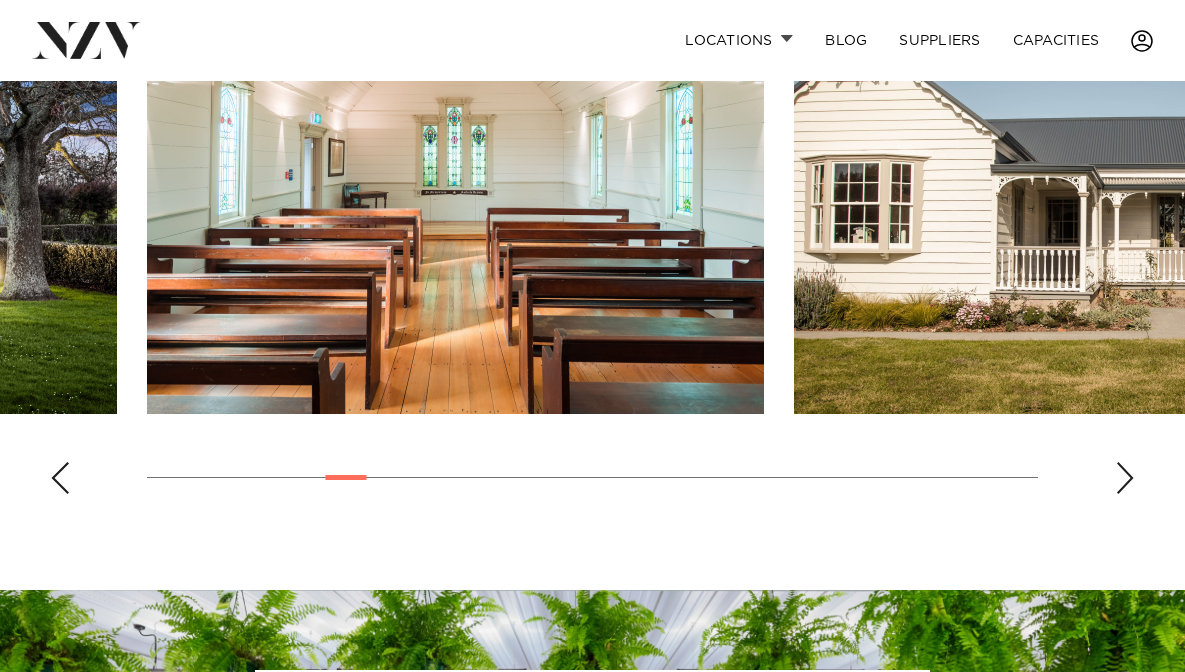 click at bounding box center (1125, 478) 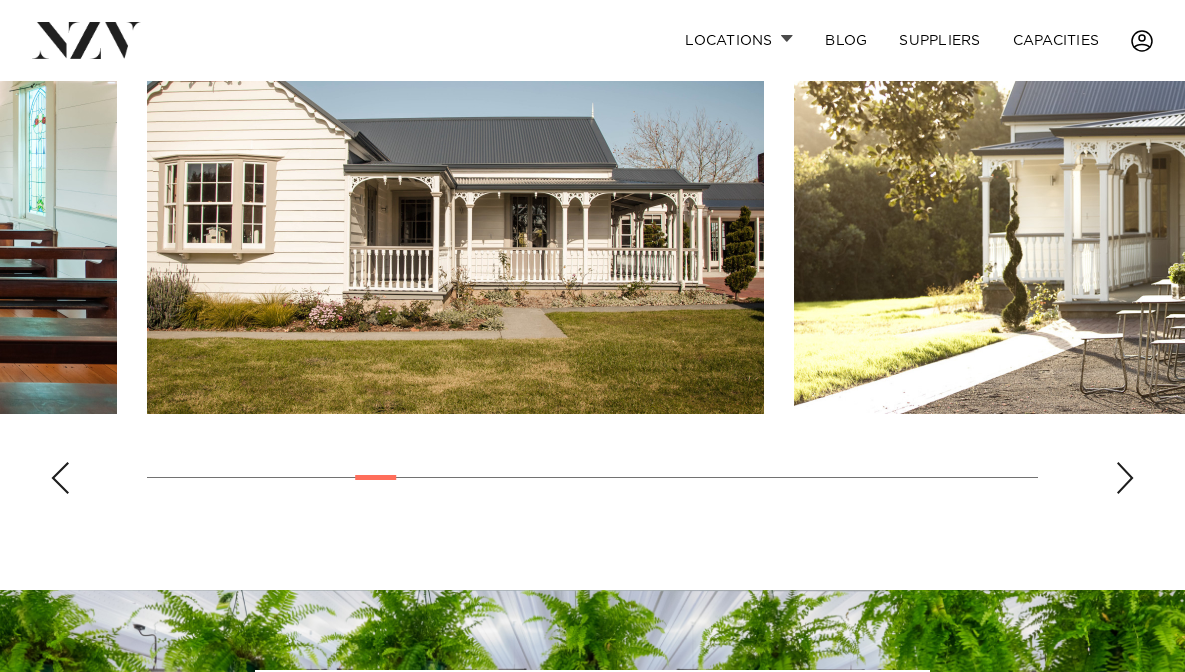 click at bounding box center (1125, 478) 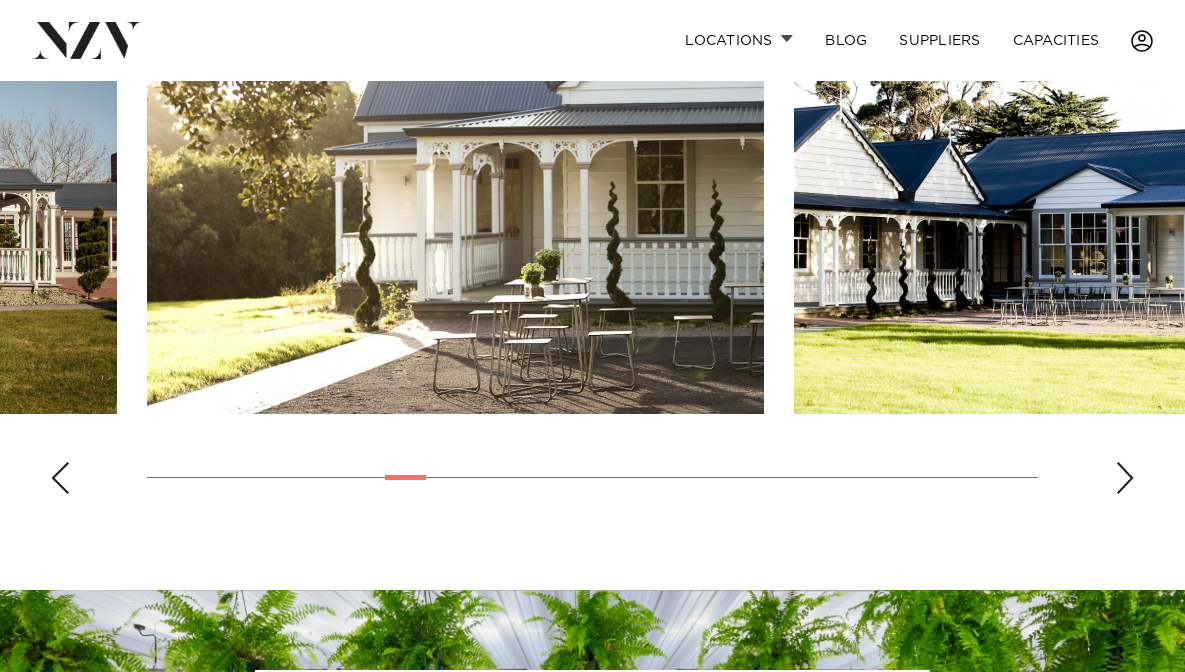 click at bounding box center (1125, 478) 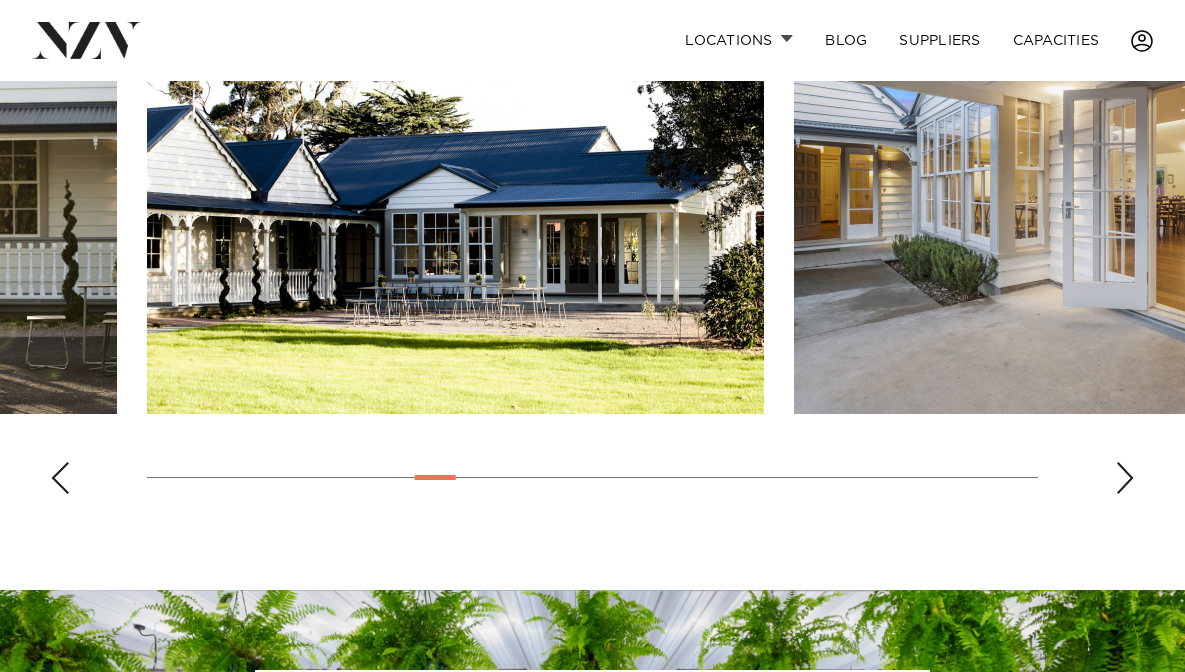 click at bounding box center [1125, 478] 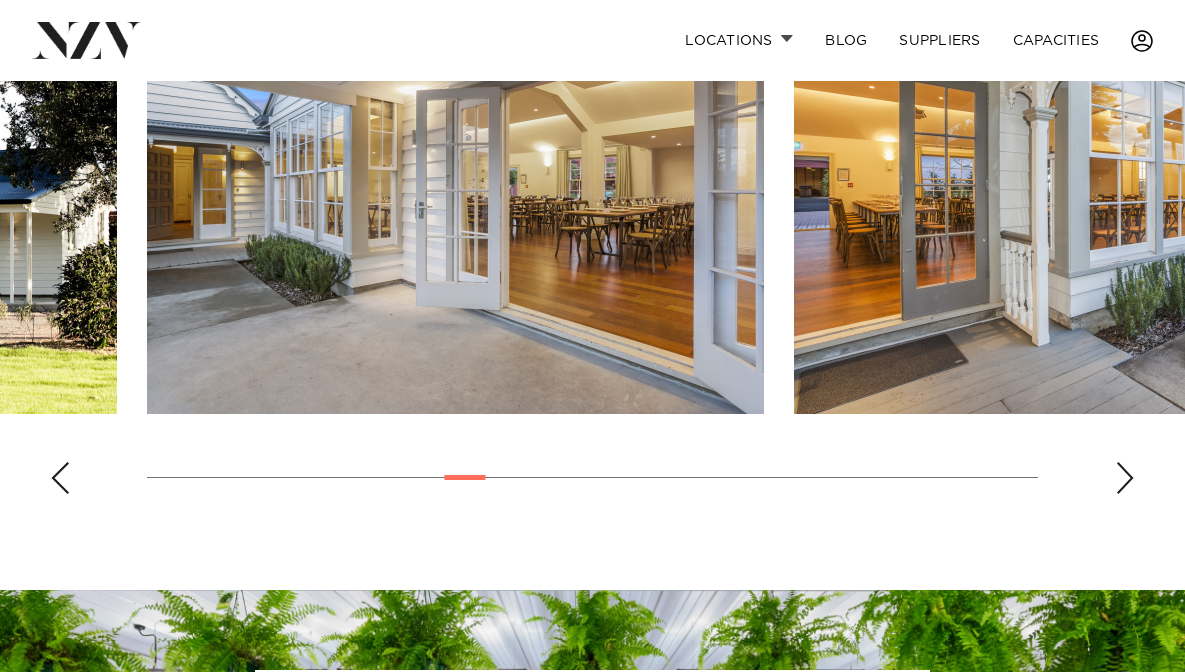 click at bounding box center [1125, 478] 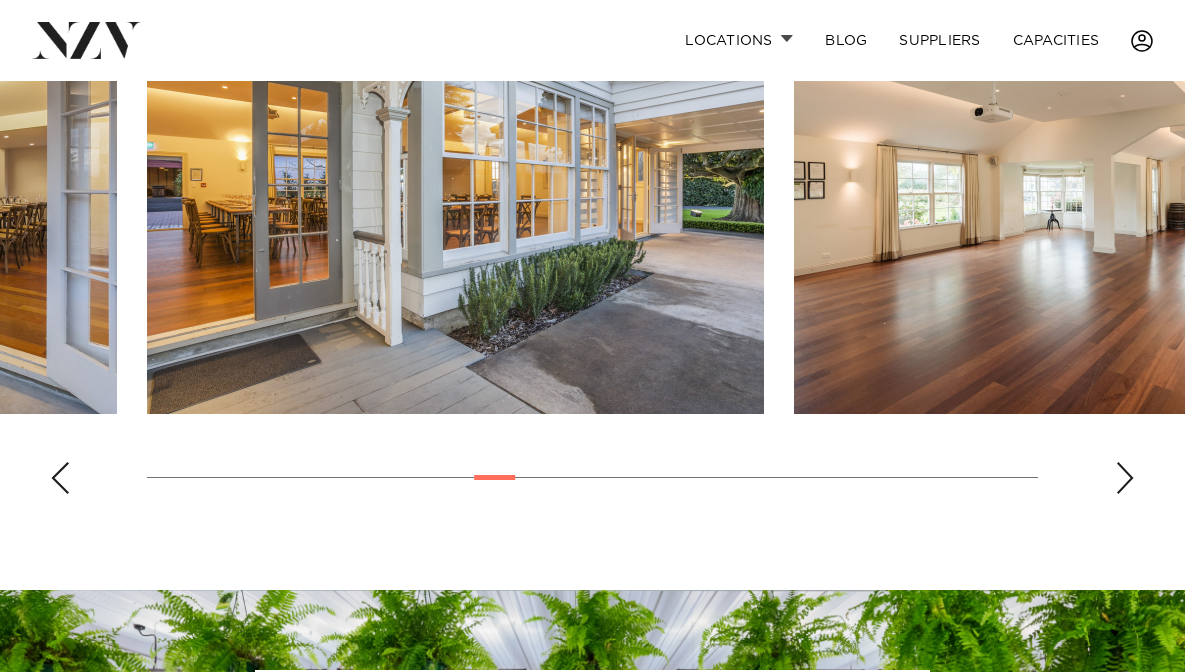 click at bounding box center (1125, 478) 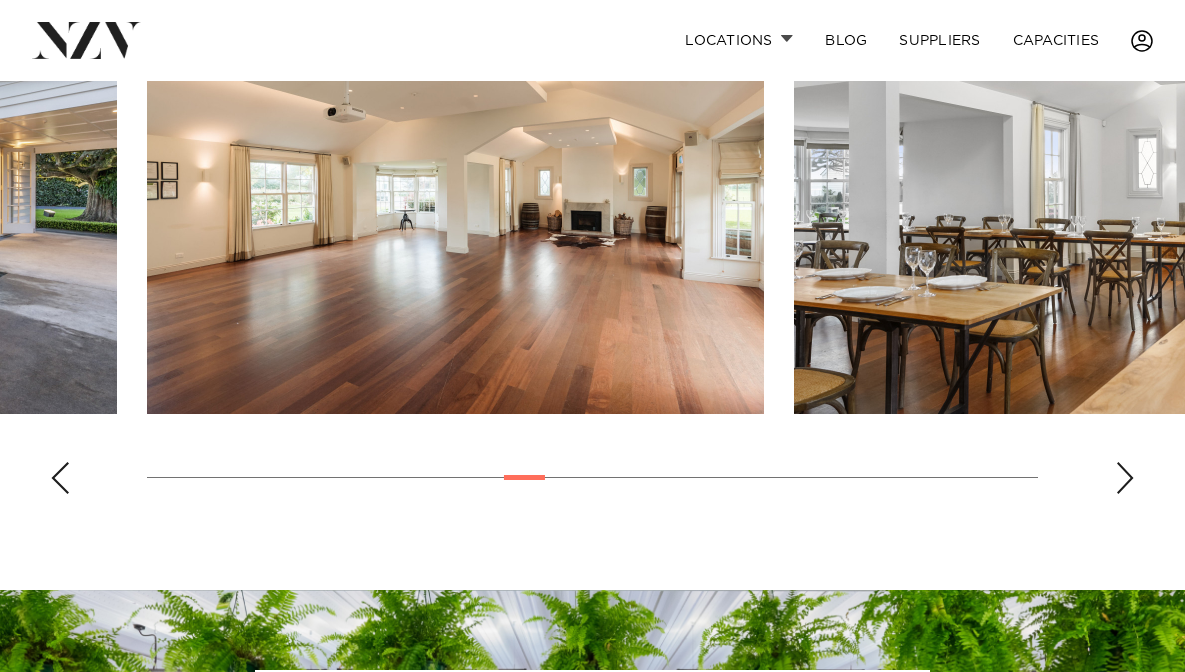 click at bounding box center [1125, 478] 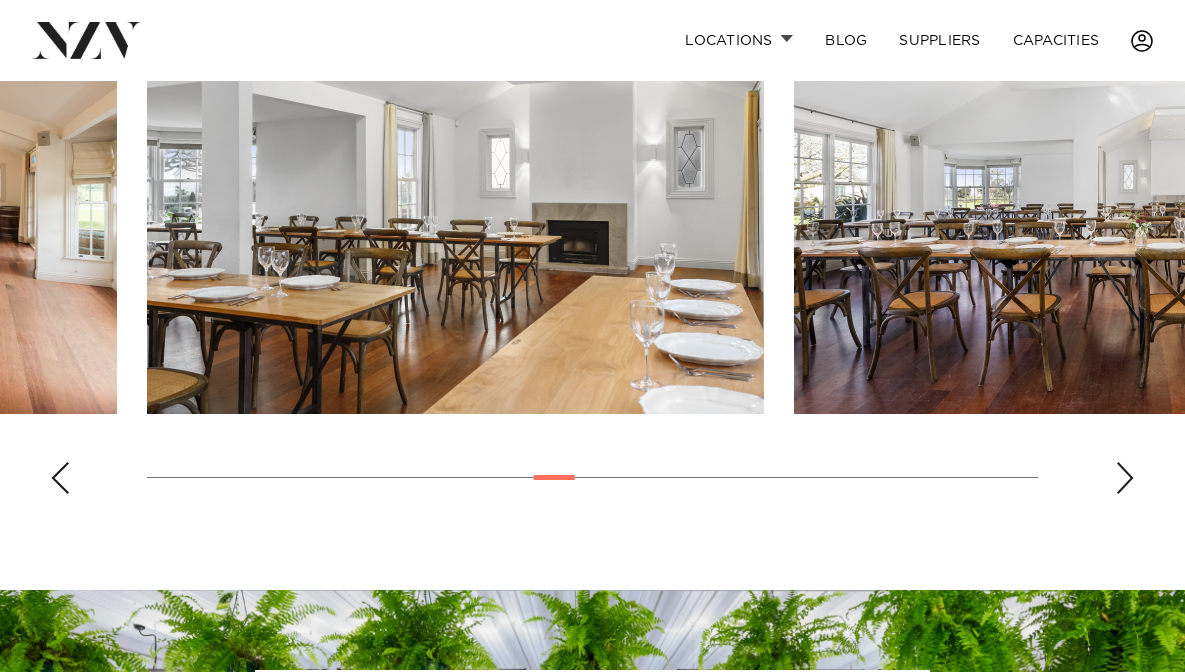 click at bounding box center [1125, 478] 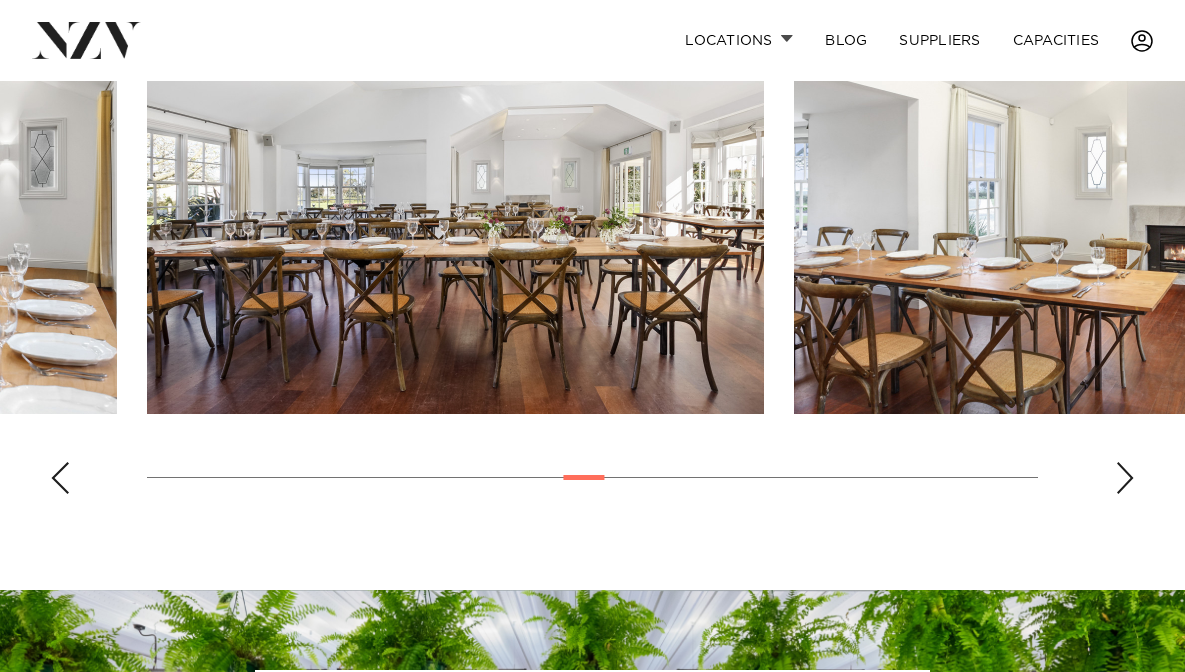 click at bounding box center (1125, 478) 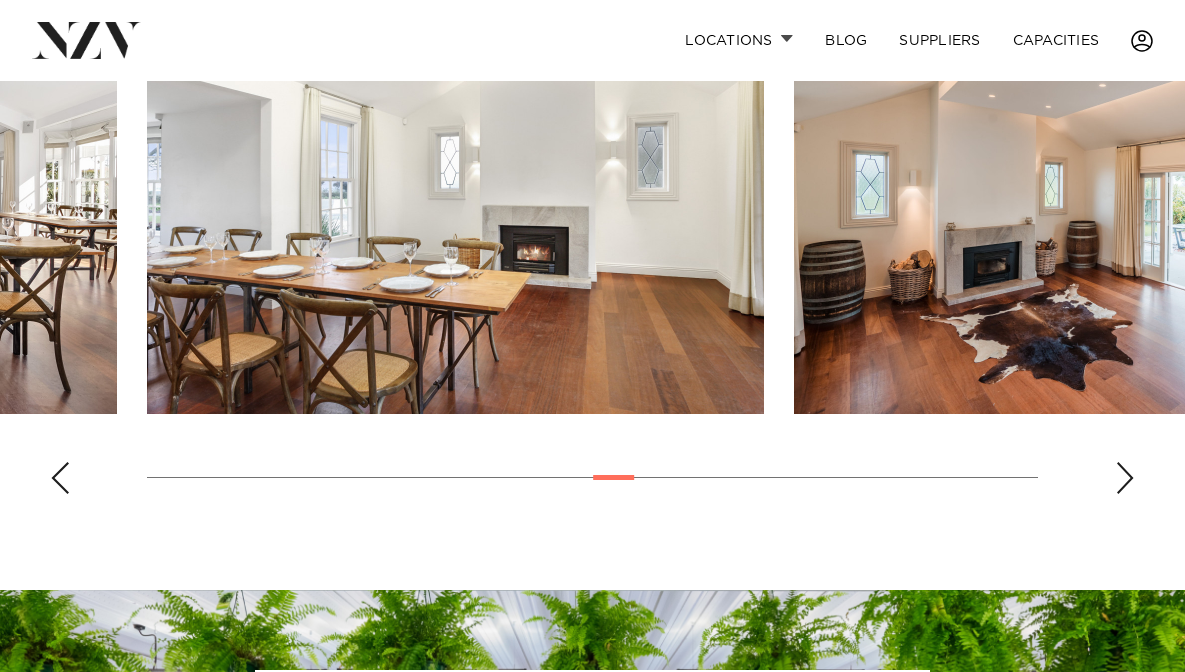 click at bounding box center (1125, 478) 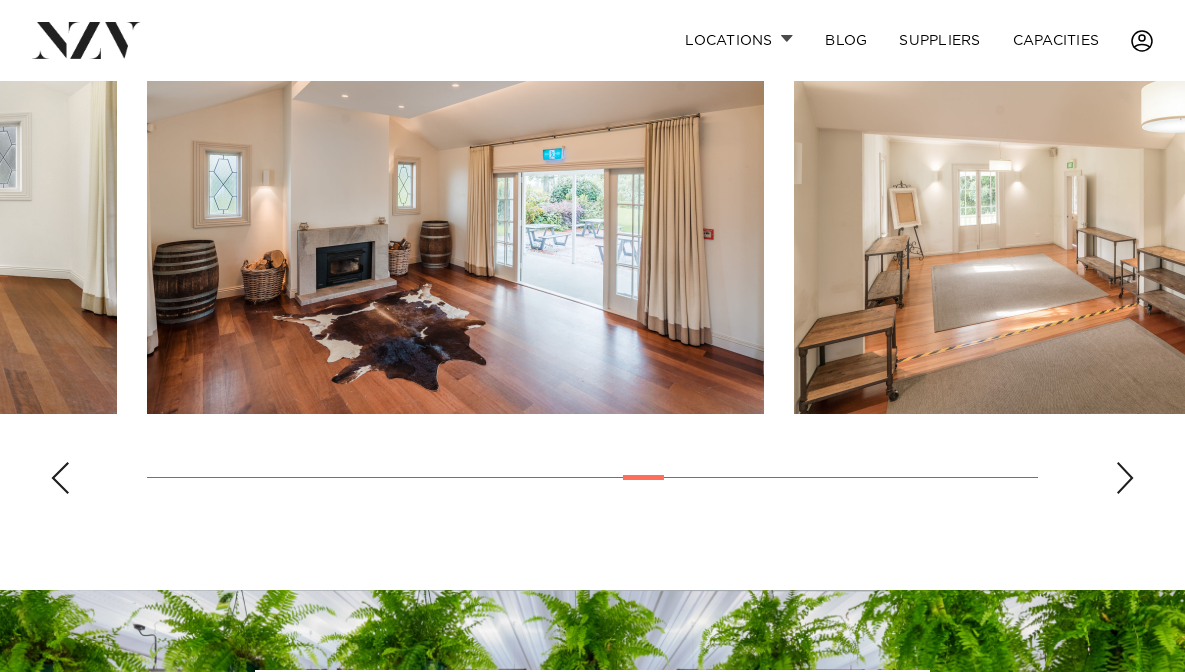 click at bounding box center (1125, 478) 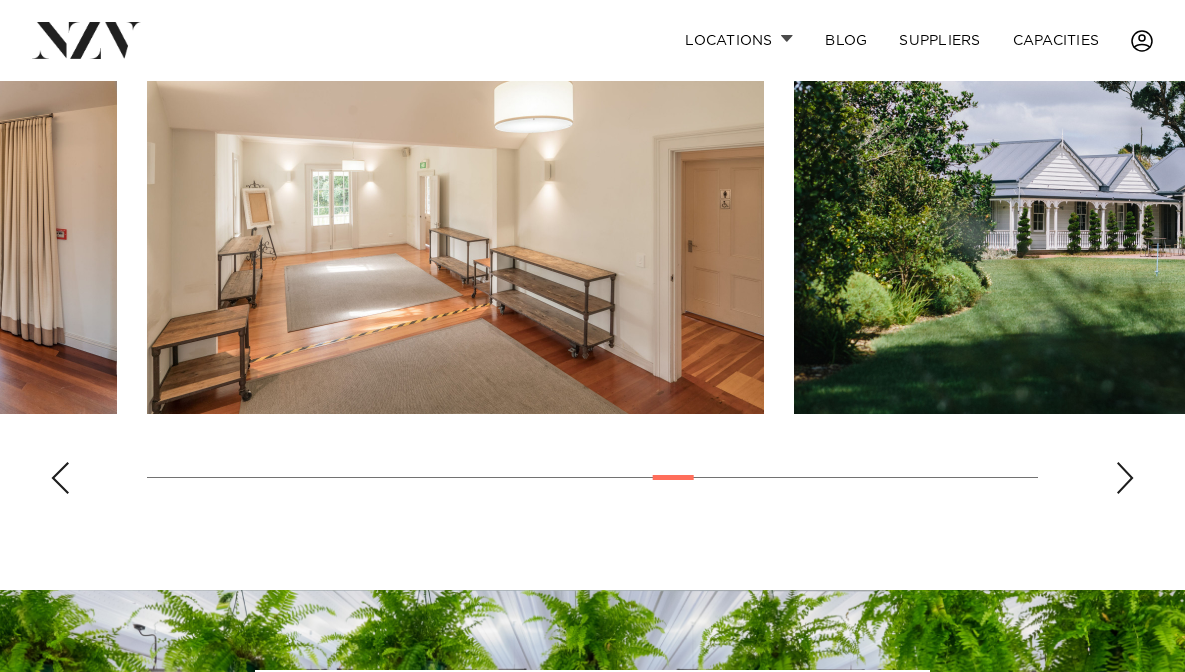 click at bounding box center [1125, 478] 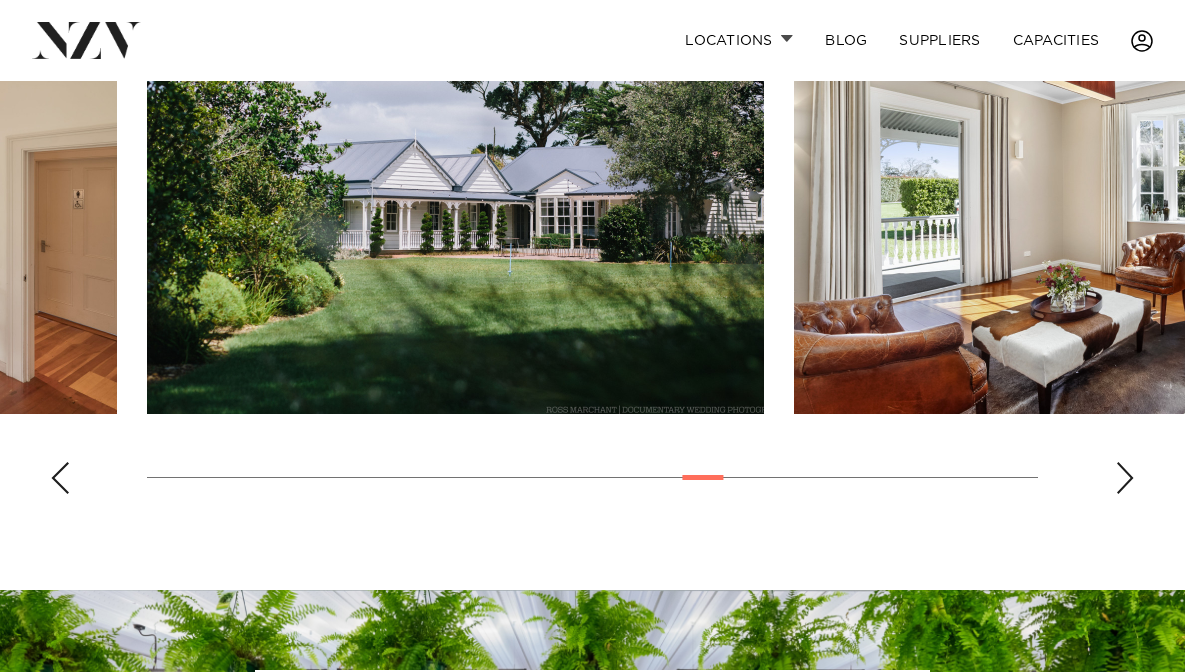 click at bounding box center (1125, 478) 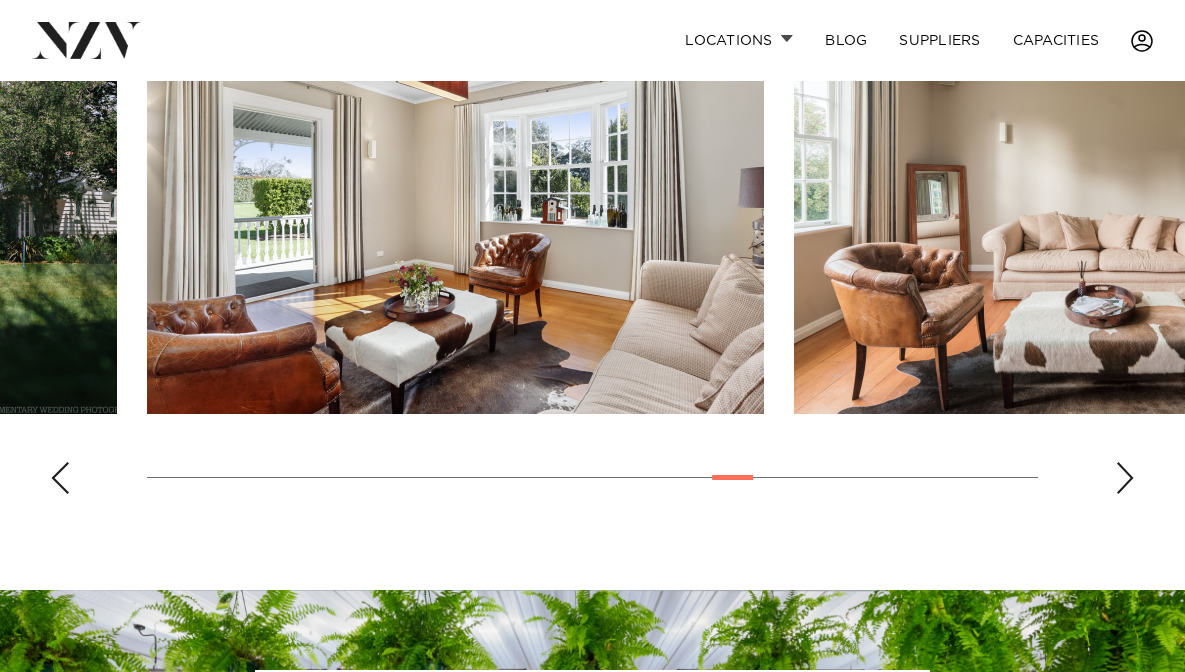 click at bounding box center (1125, 478) 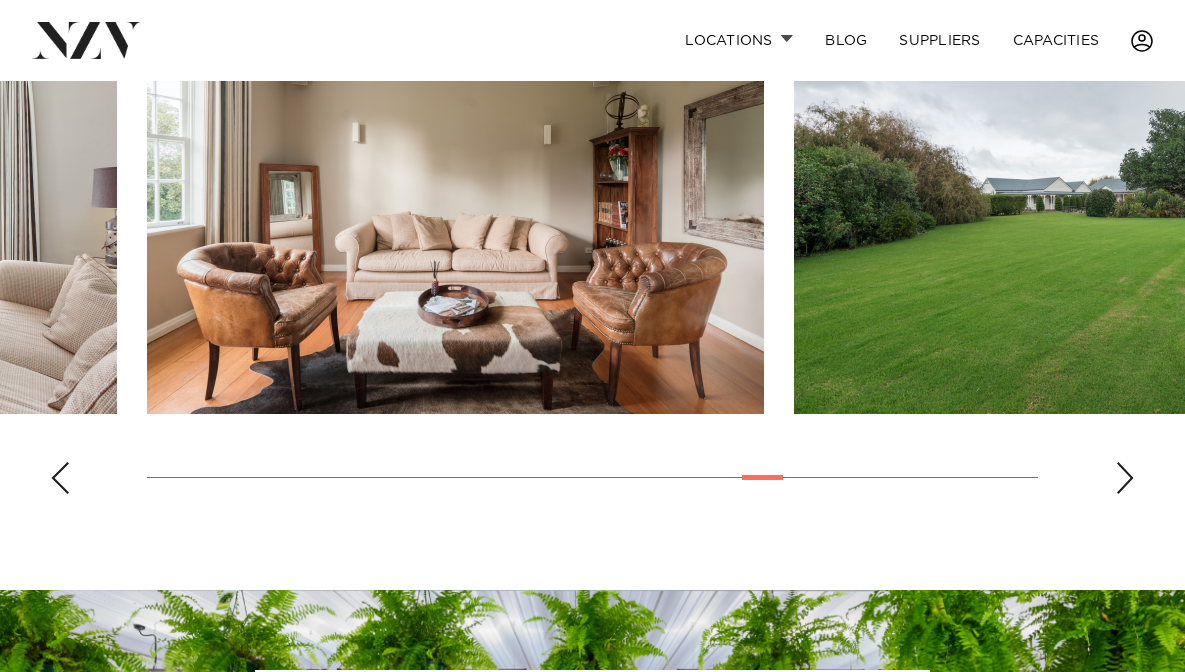 click at bounding box center (1125, 478) 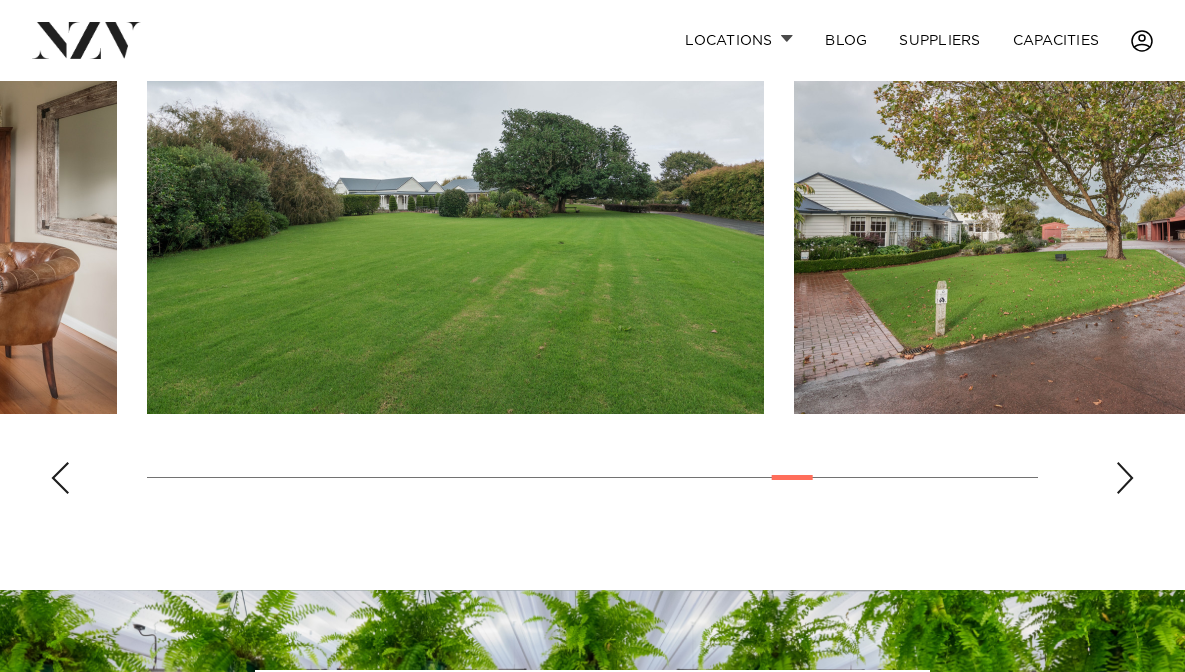click at bounding box center (1125, 478) 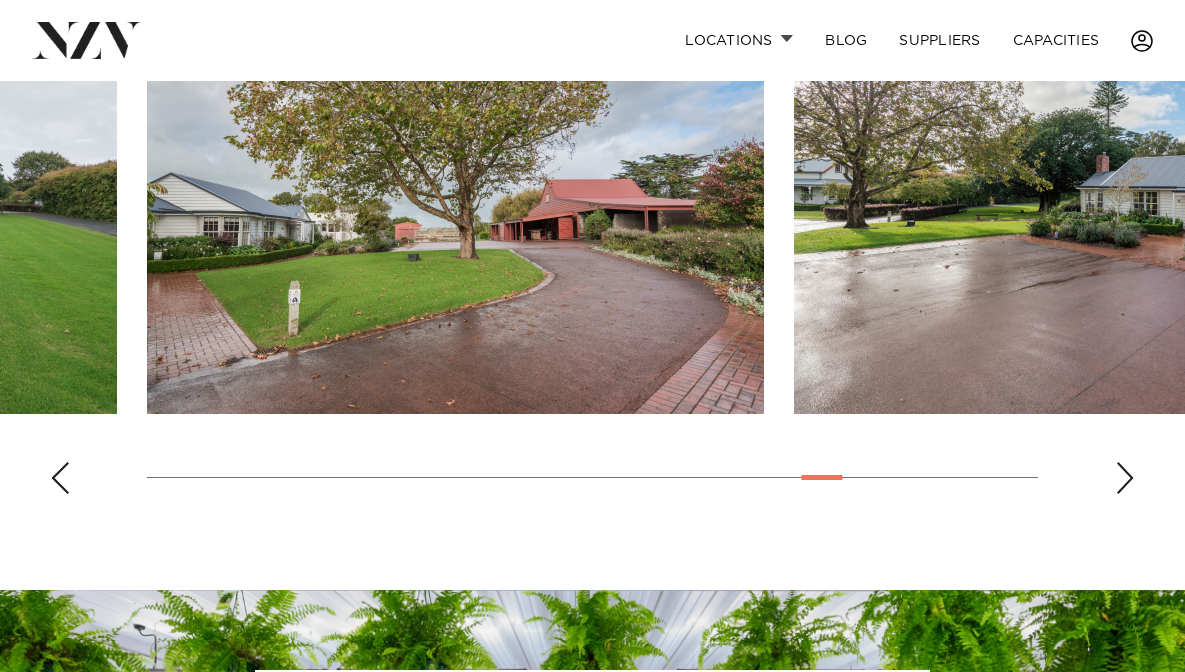 click at bounding box center (1125, 478) 